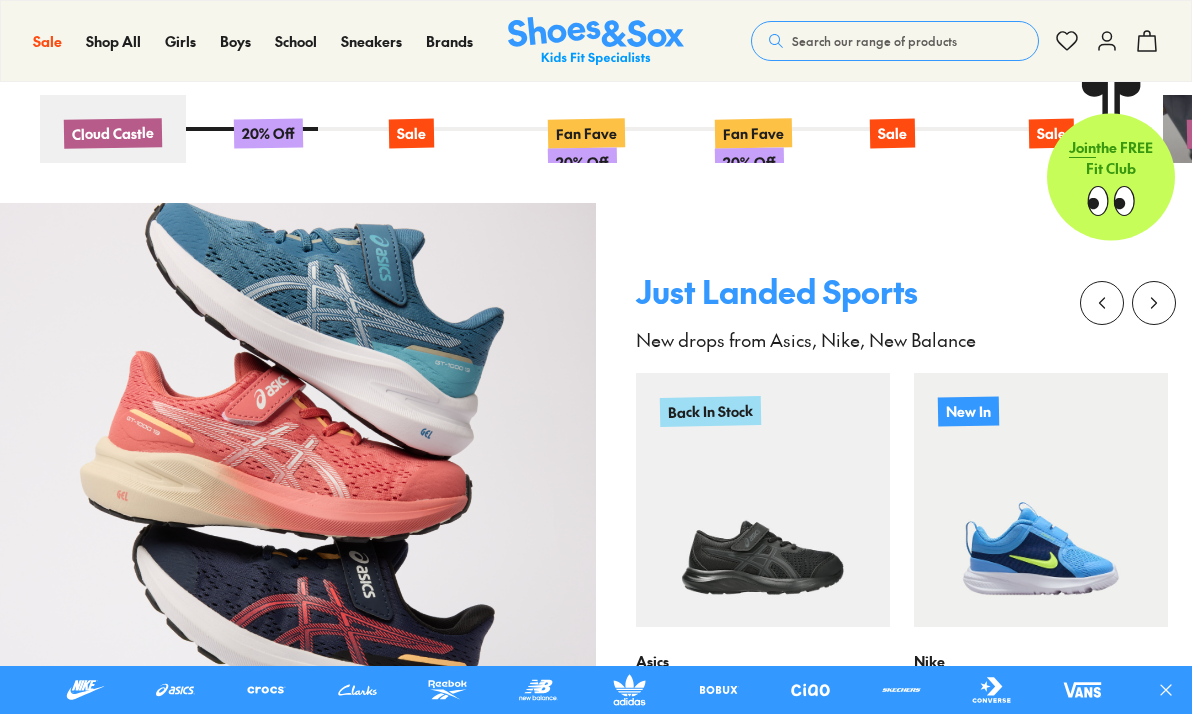 scroll, scrollTop: 1008, scrollLeft: 0, axis: vertical 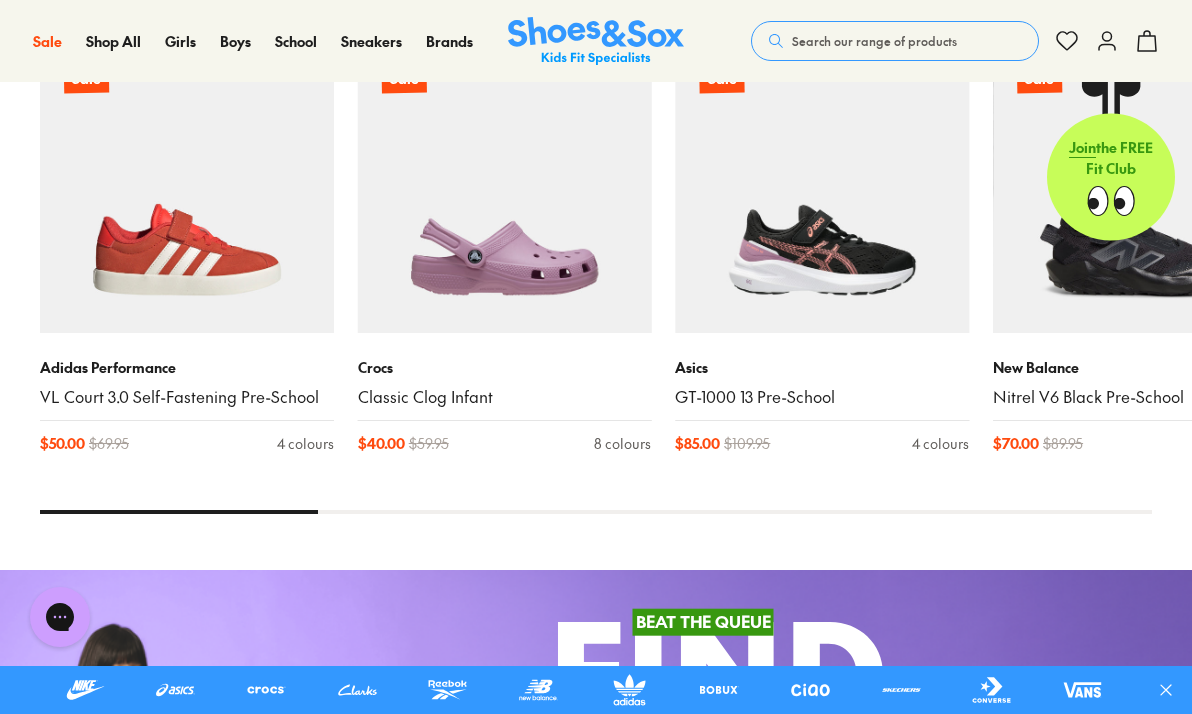 click on "Search our range of products" at bounding box center [874, 41] 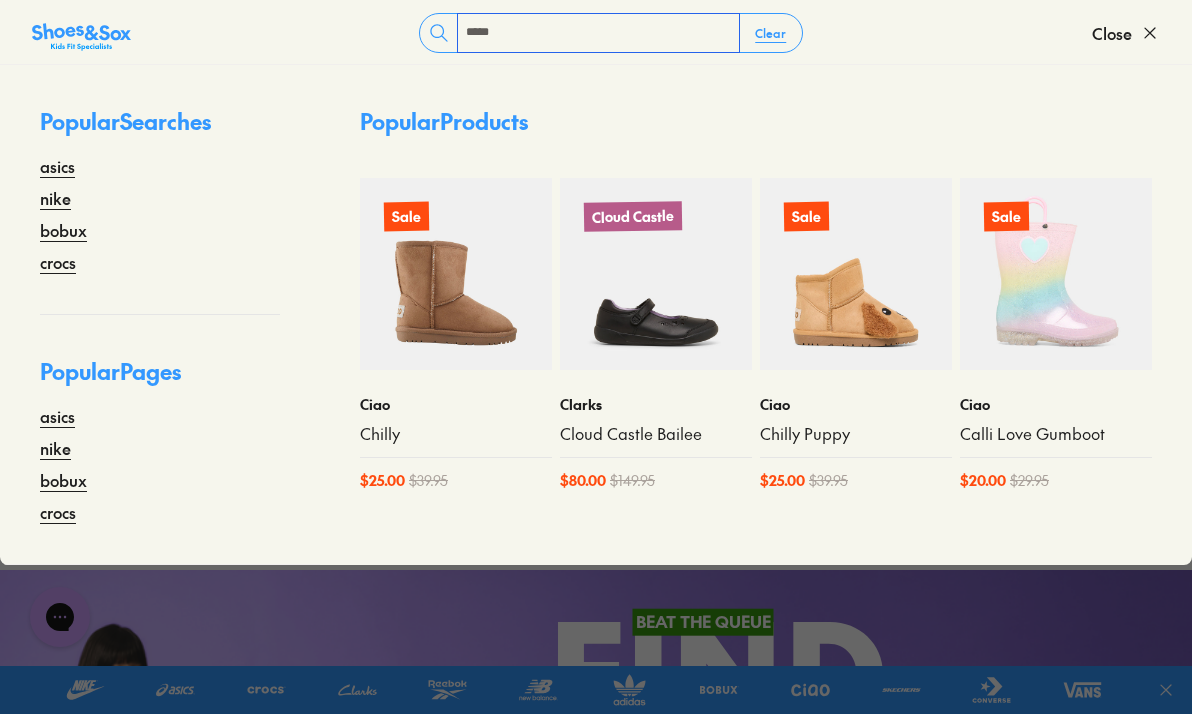 type on "*****" 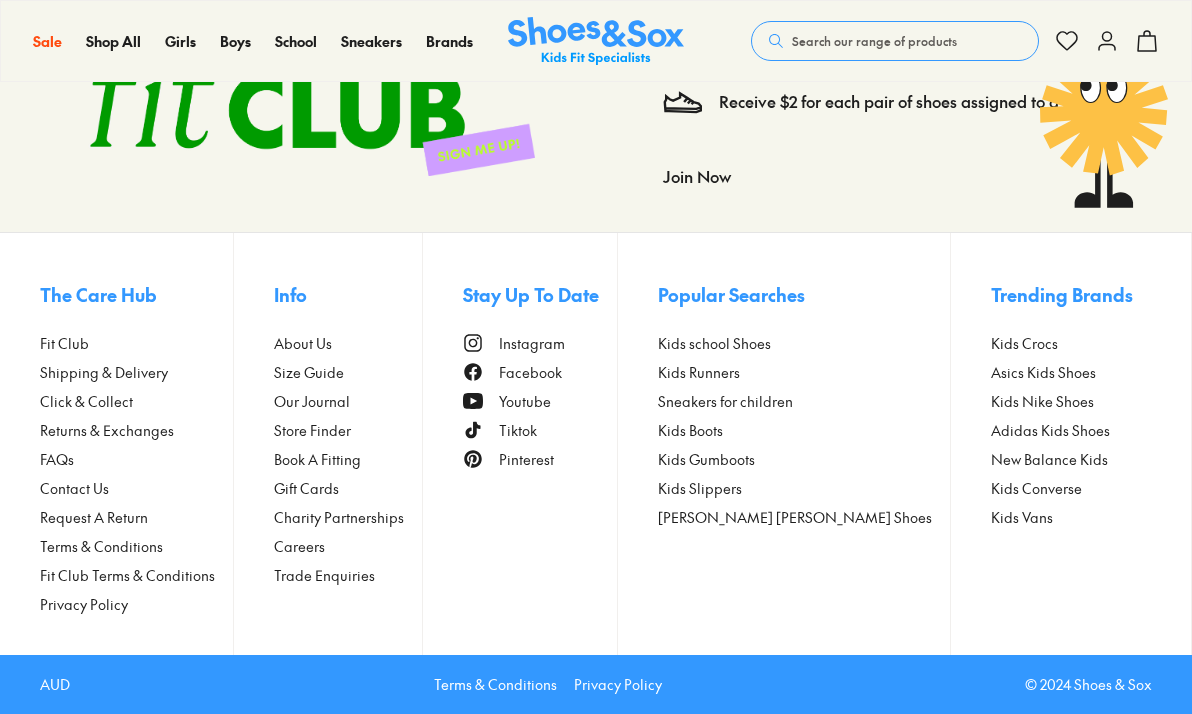 scroll, scrollTop: 0, scrollLeft: 0, axis: both 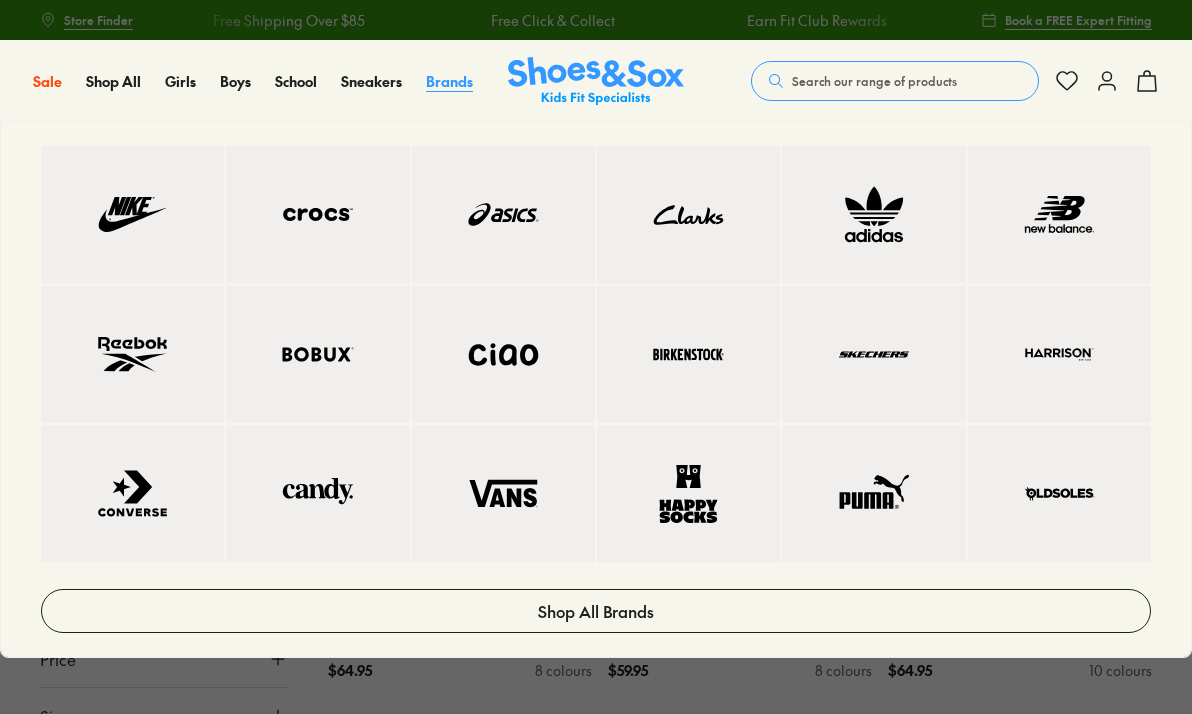 click on "Brands" at bounding box center [449, 81] 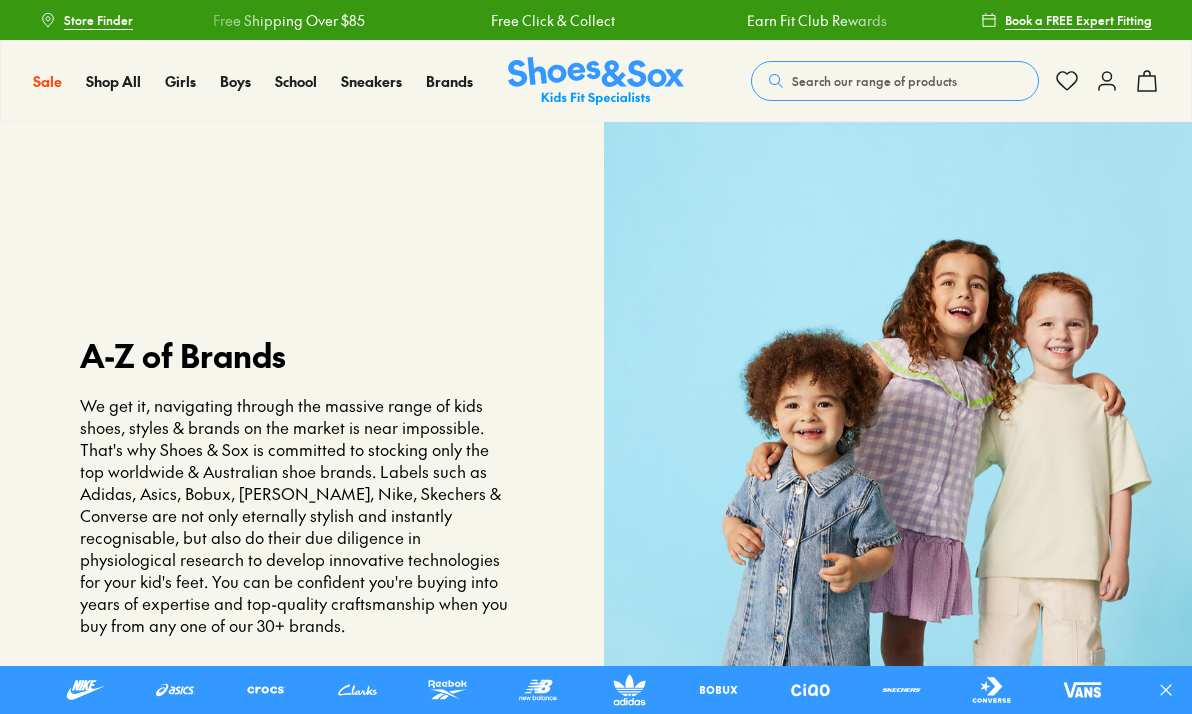 scroll, scrollTop: 0, scrollLeft: 0, axis: both 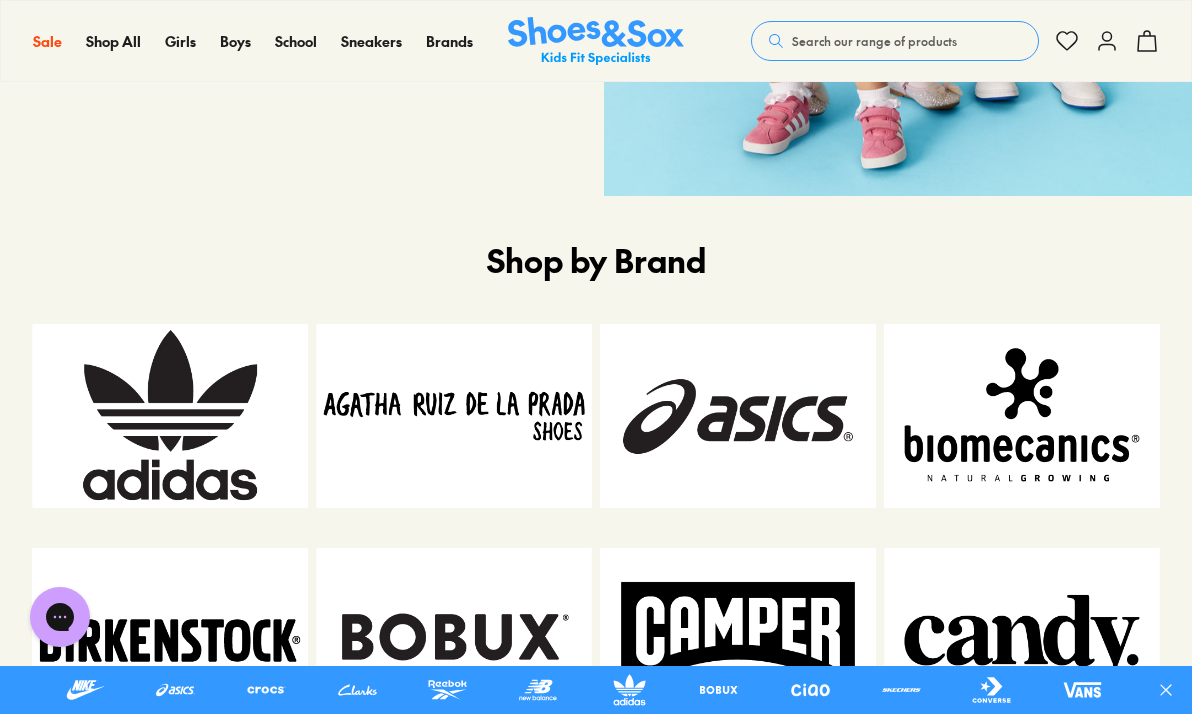 click at bounding box center [170, 416] 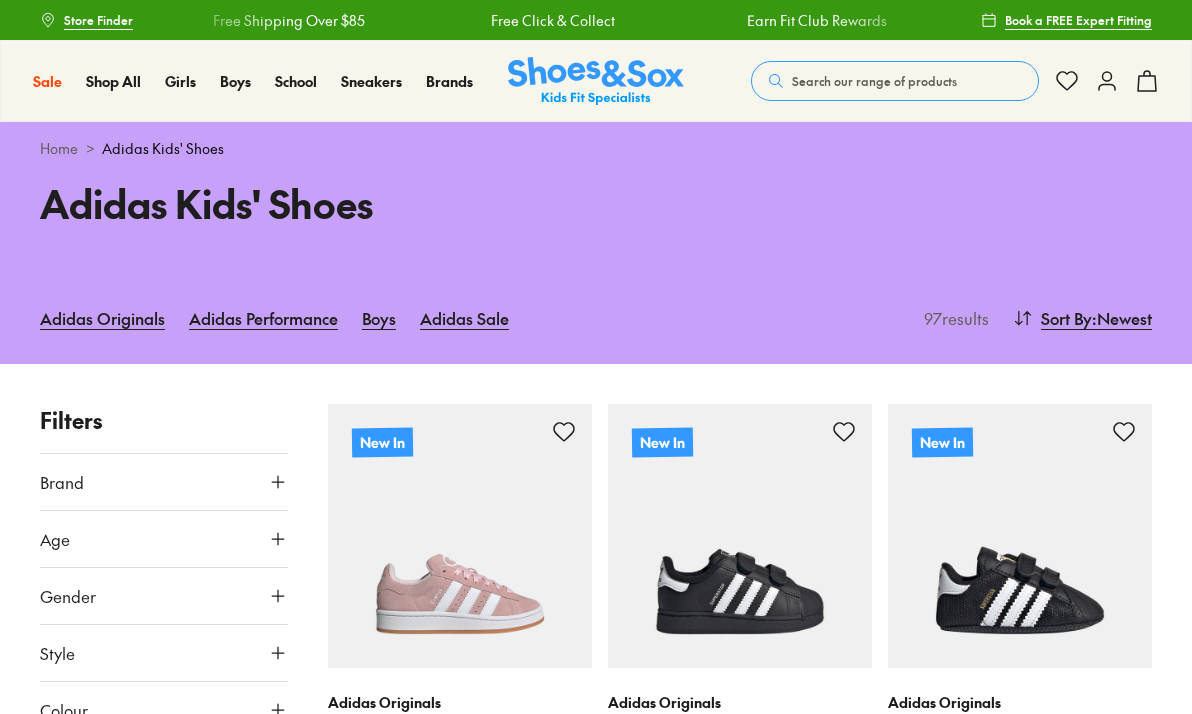 scroll, scrollTop: 108, scrollLeft: 0, axis: vertical 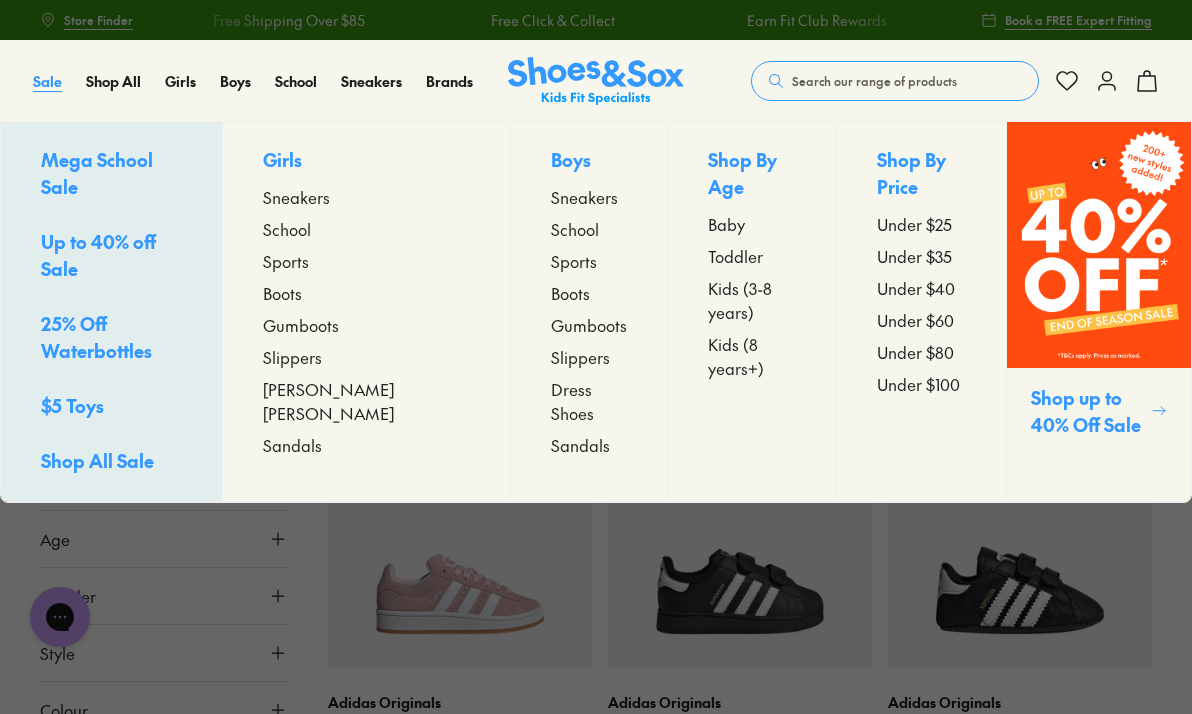 click on "Sale" at bounding box center (47, 81) 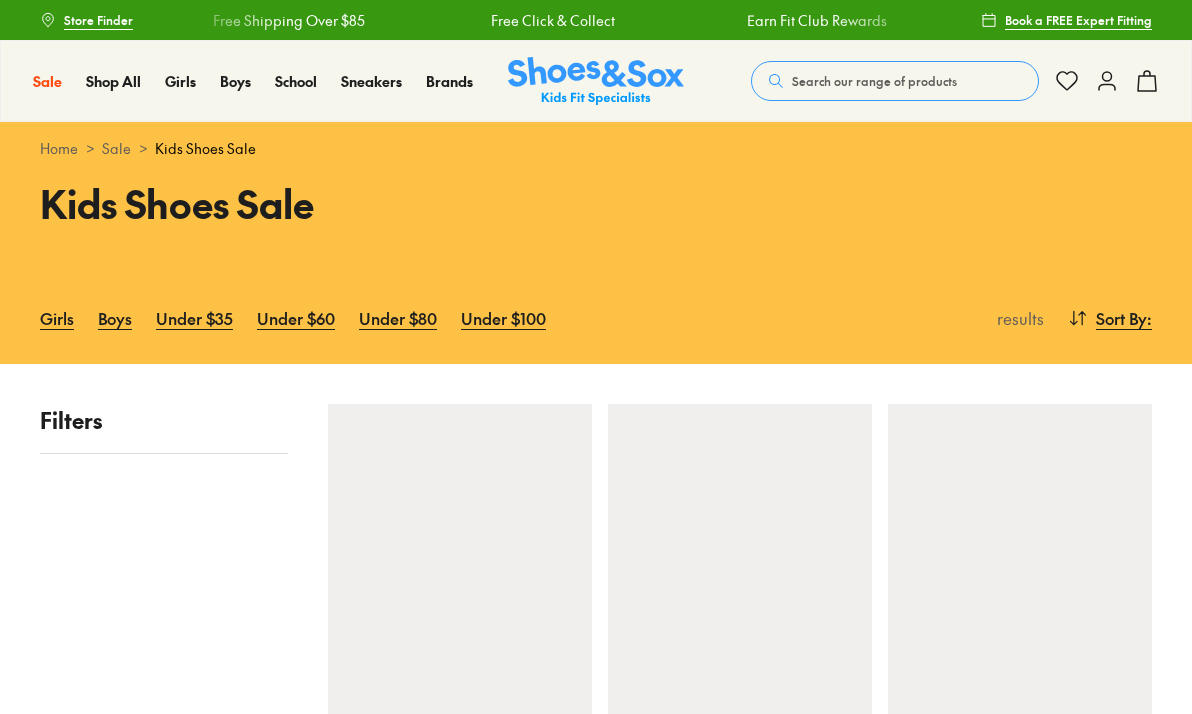 scroll, scrollTop: 0, scrollLeft: 0, axis: both 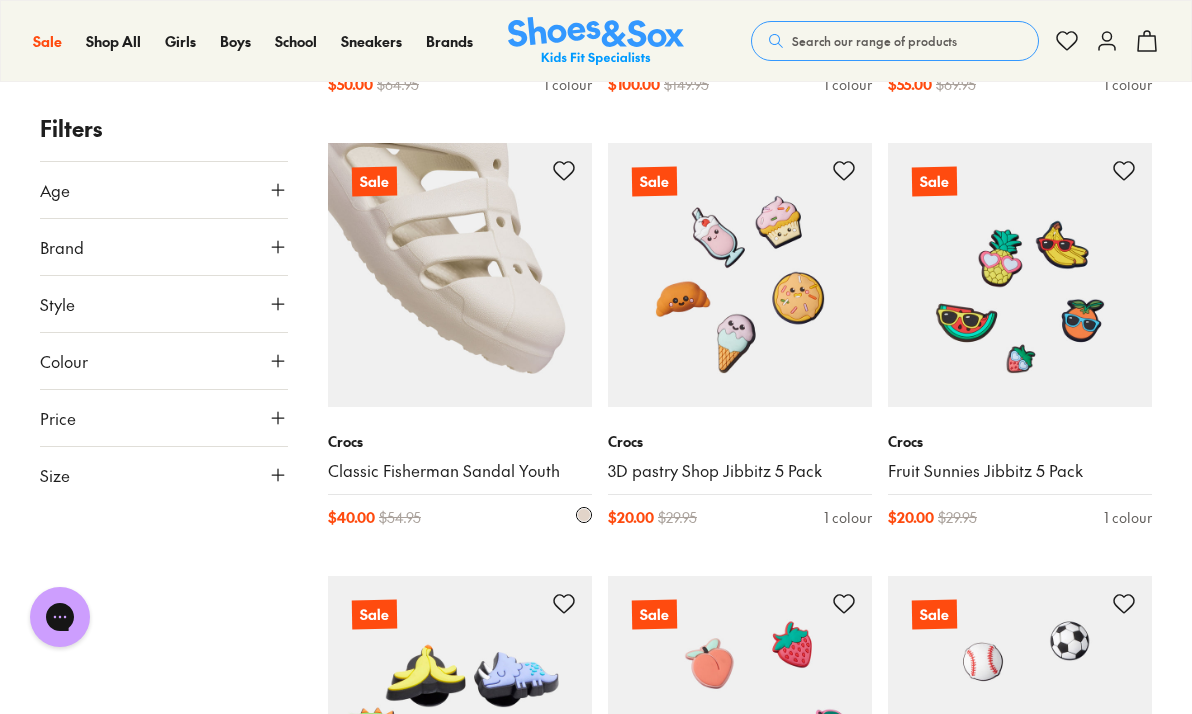 click at bounding box center [460, 275] 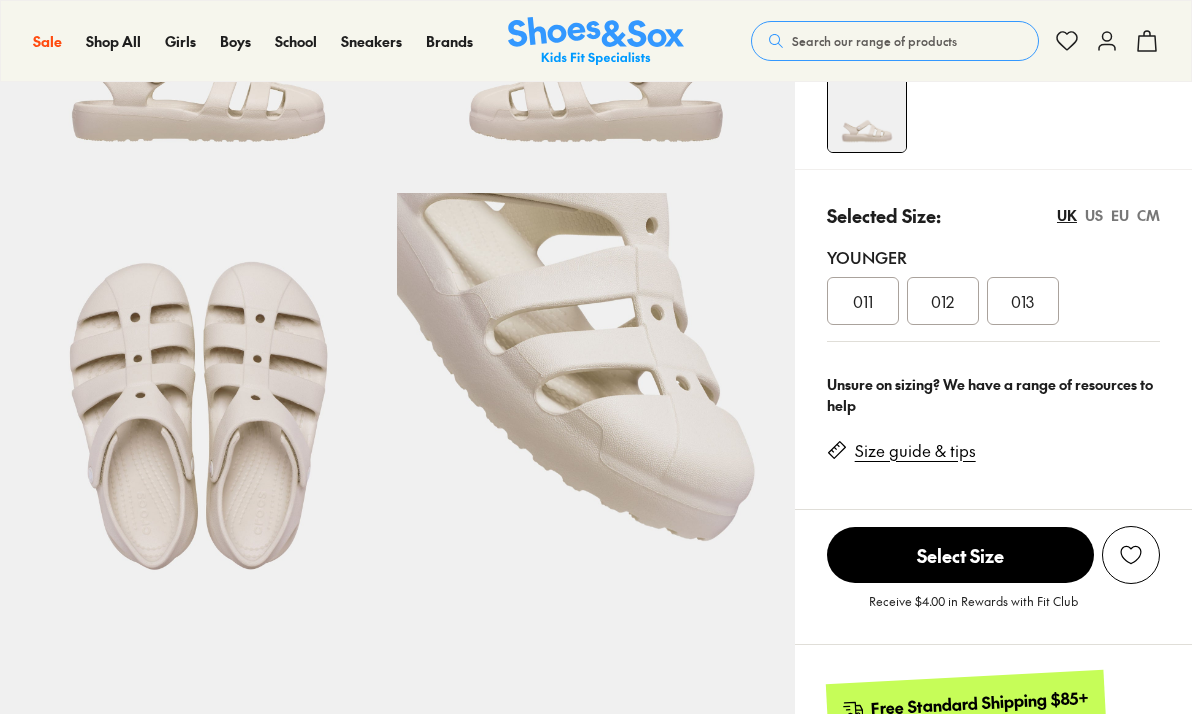 scroll, scrollTop: 330, scrollLeft: 0, axis: vertical 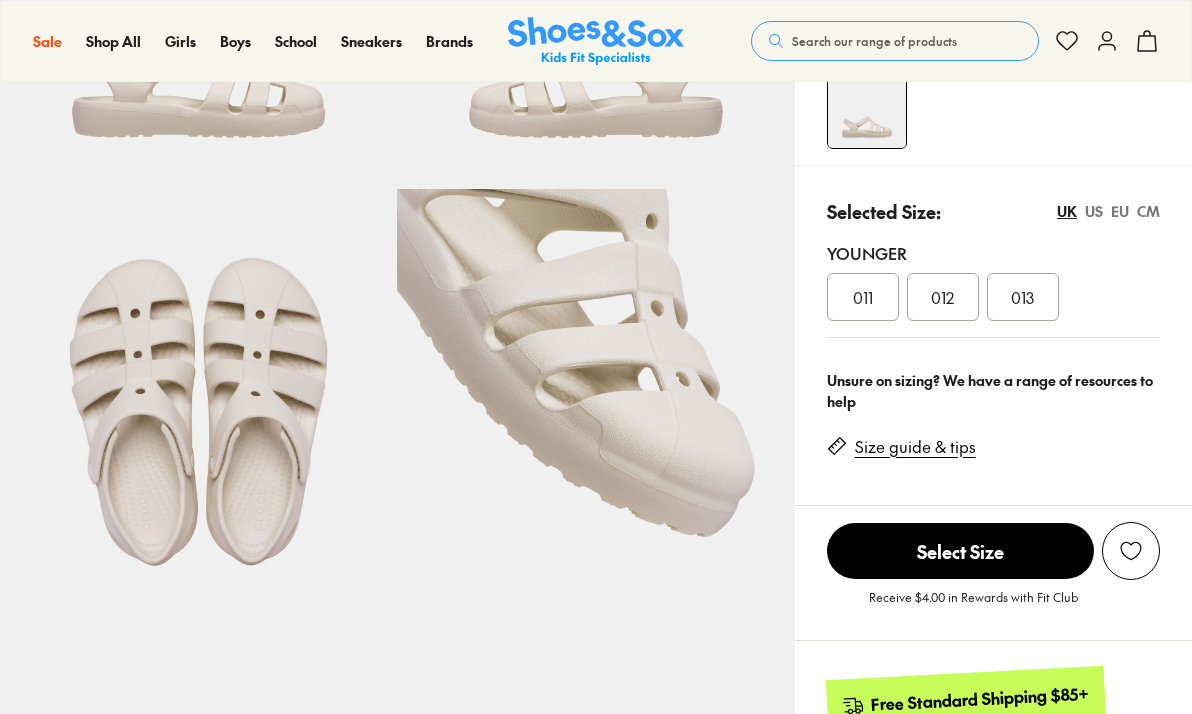select on "*" 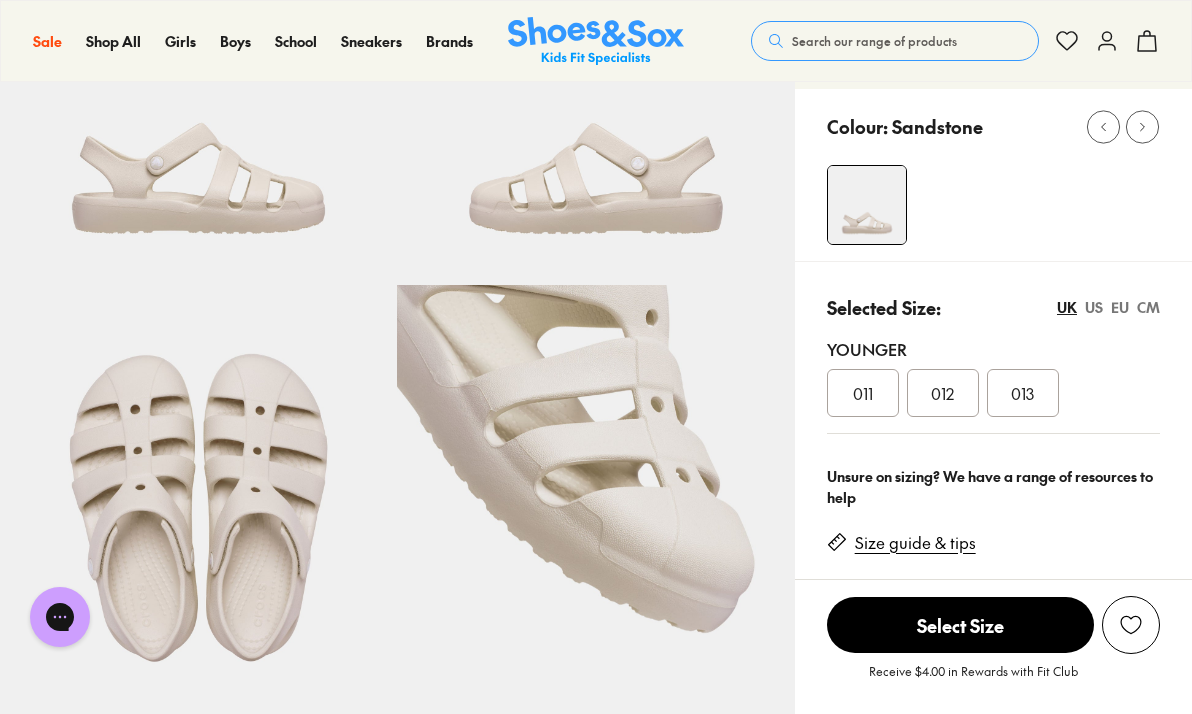 scroll, scrollTop: 245, scrollLeft: 0, axis: vertical 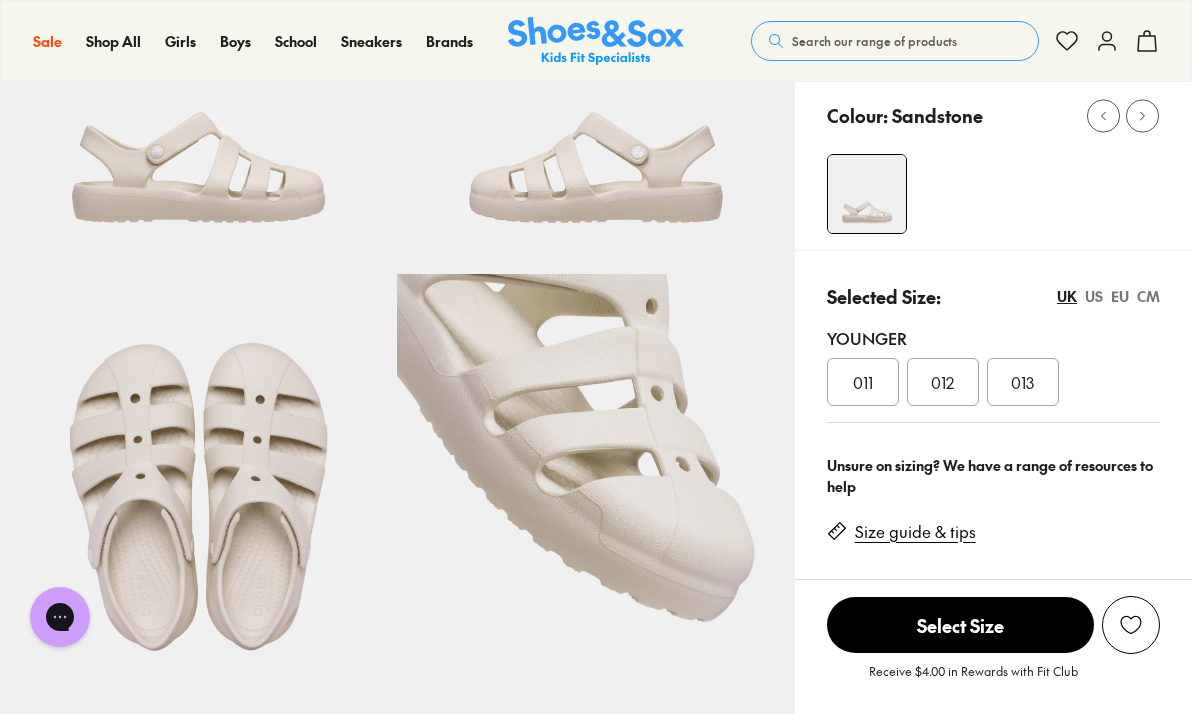 click on "011" at bounding box center [863, 382] 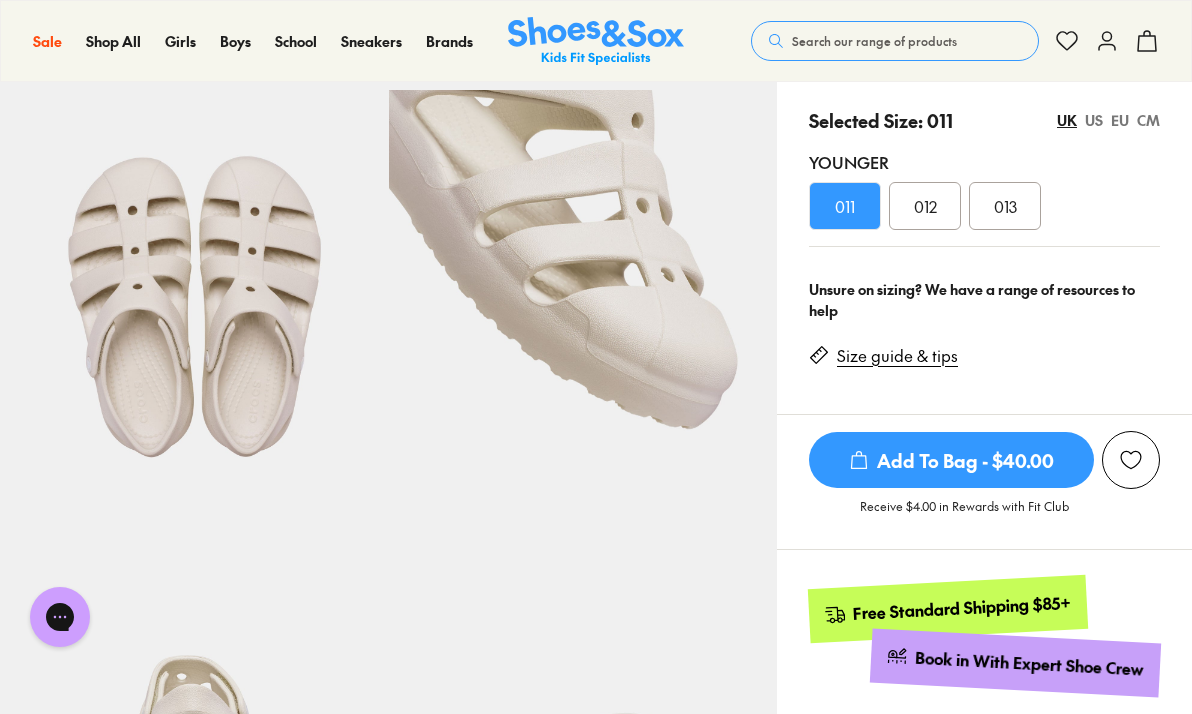 scroll, scrollTop: 418, scrollLeft: 0, axis: vertical 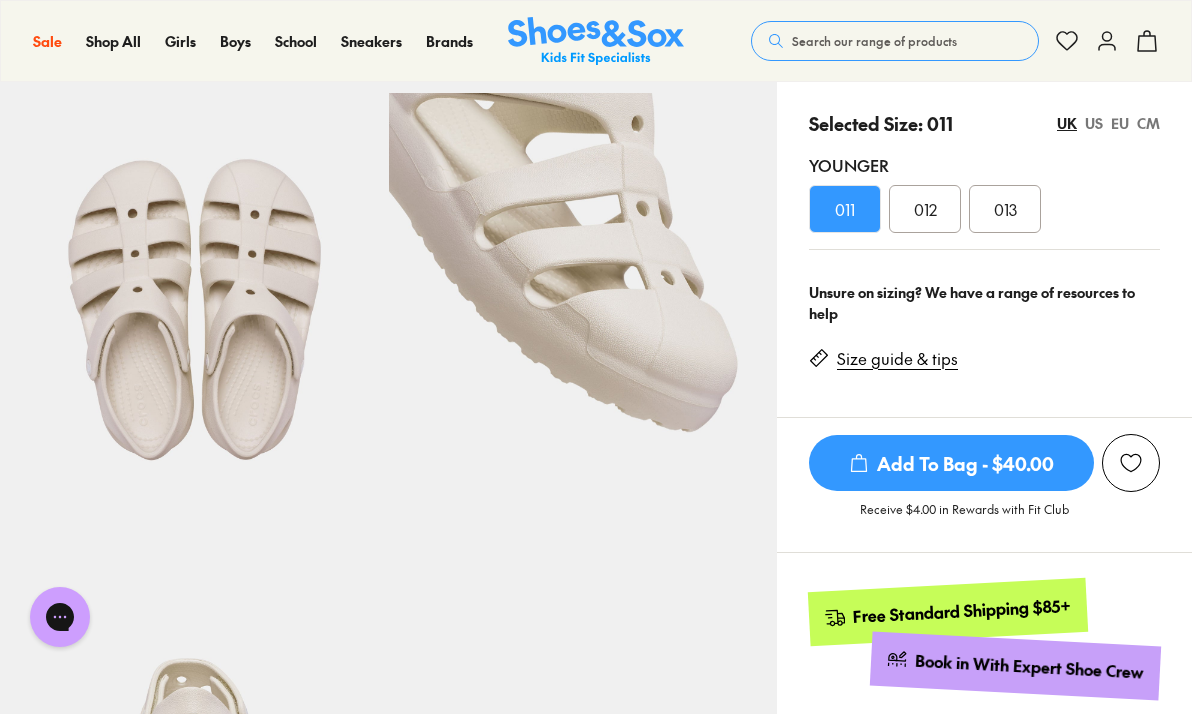click on "US" at bounding box center [1094, 123] 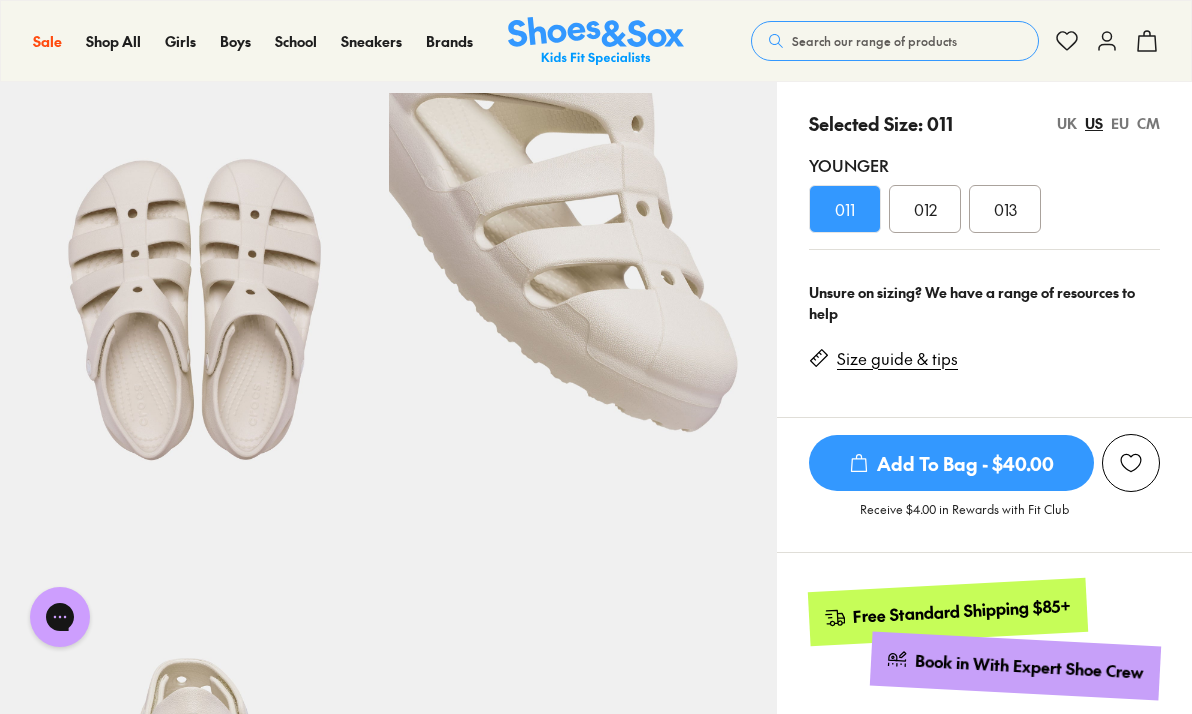 click on "CM" at bounding box center [1148, 123] 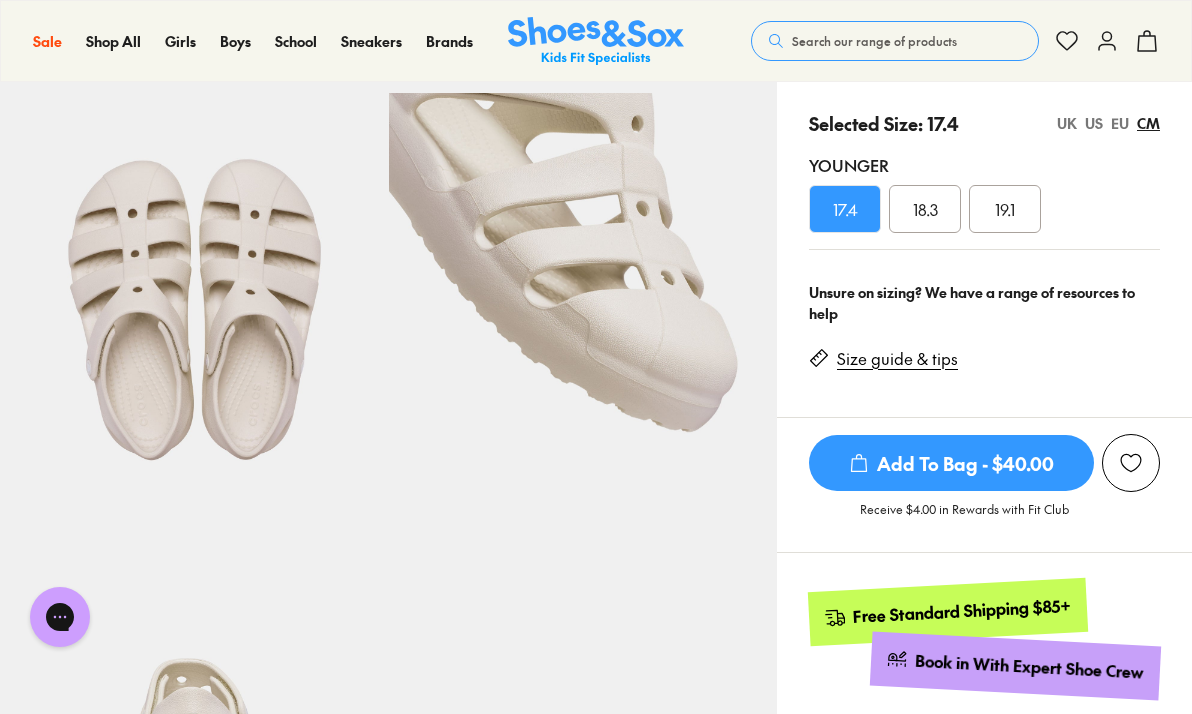 click on "Add To Bag - $40.00" at bounding box center [951, 463] 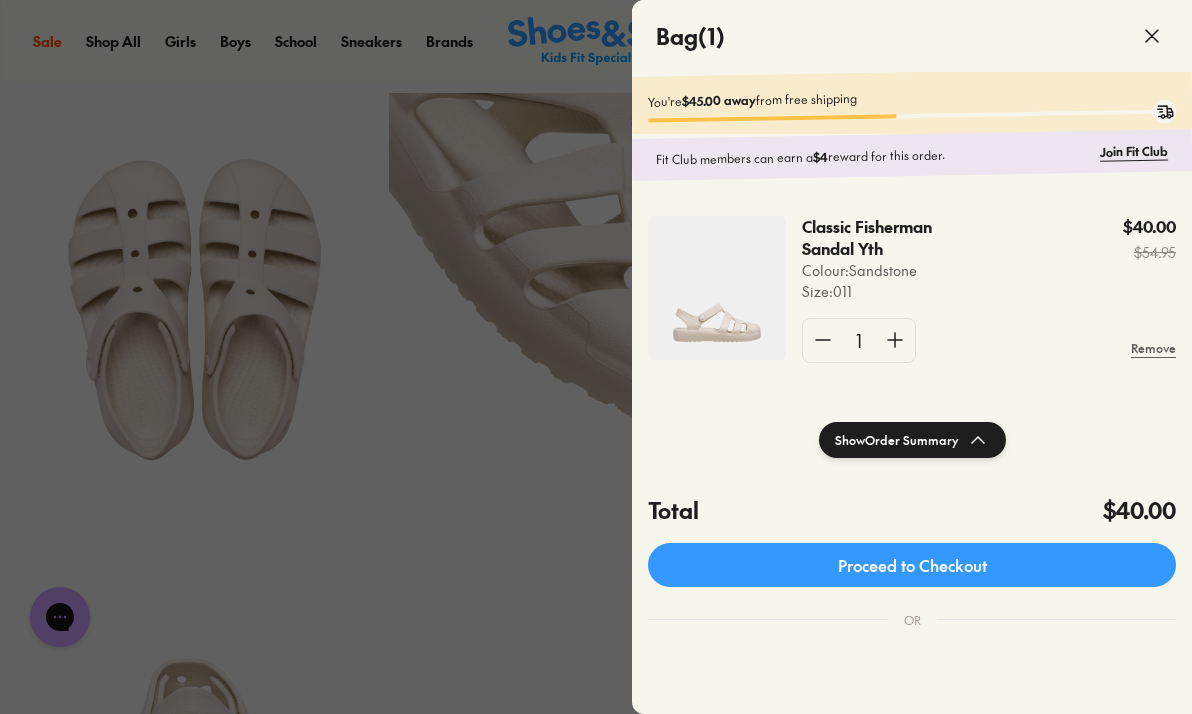 click 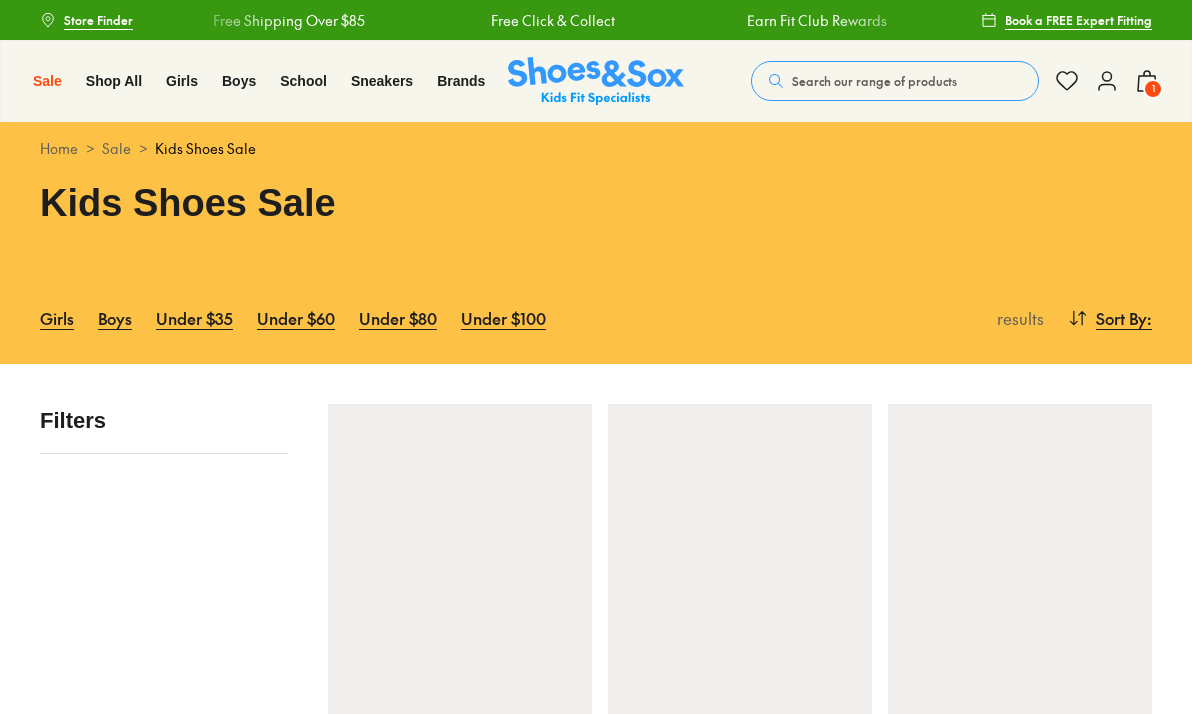 scroll, scrollTop: 0, scrollLeft: 0, axis: both 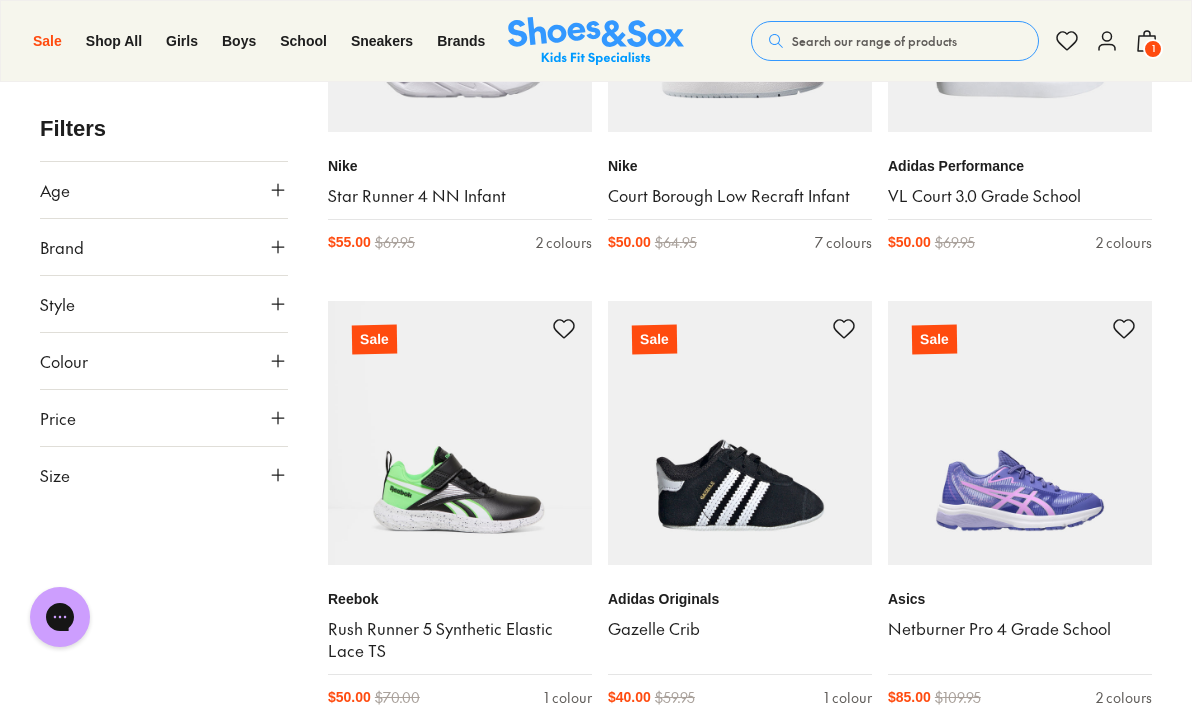 click on "Size" at bounding box center [164, 475] 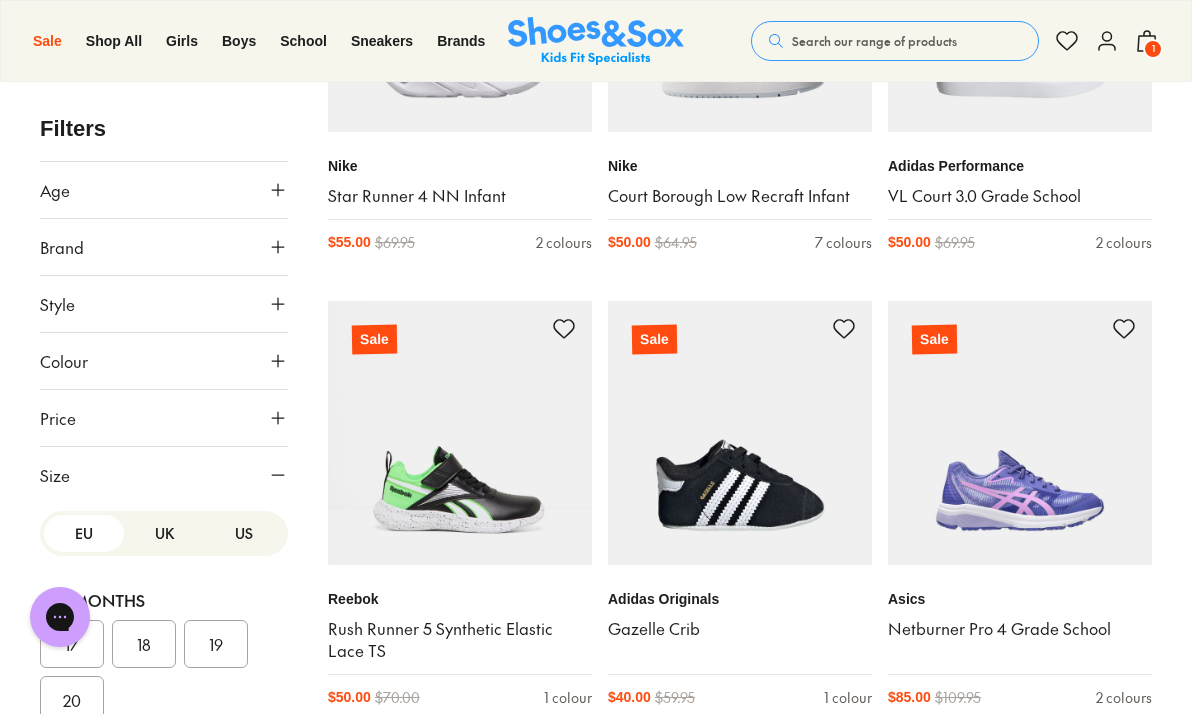 click on "US" at bounding box center [244, 533] 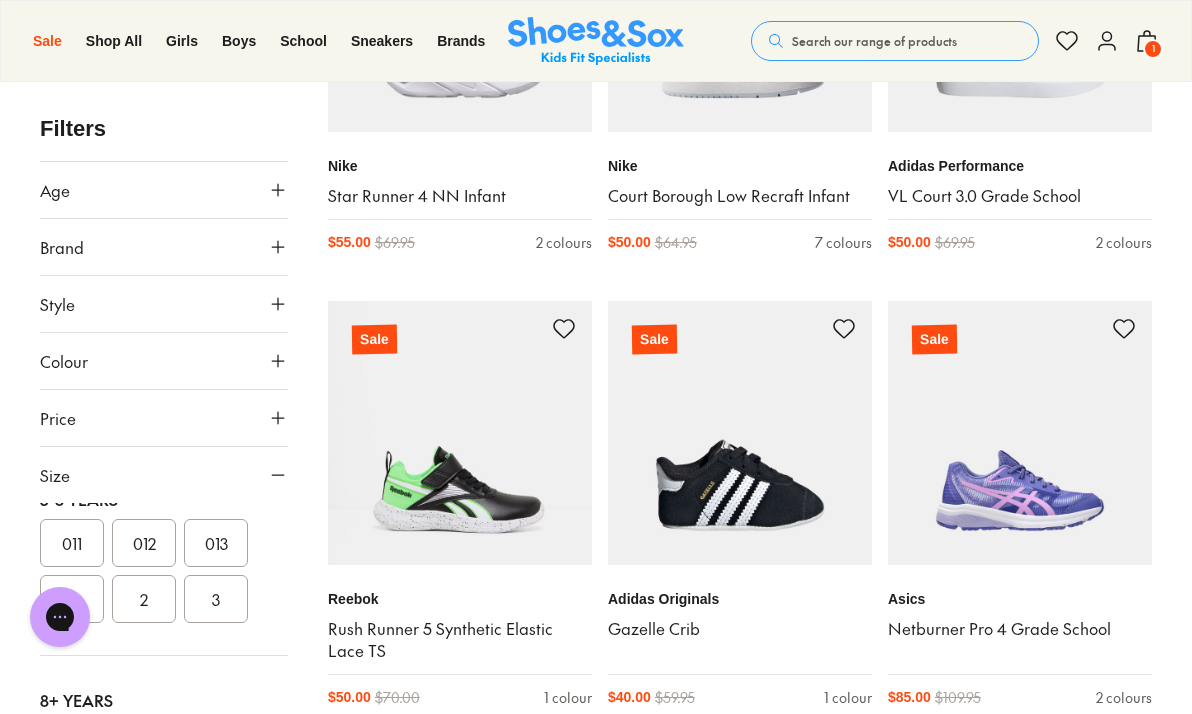scroll, scrollTop: 505, scrollLeft: 0, axis: vertical 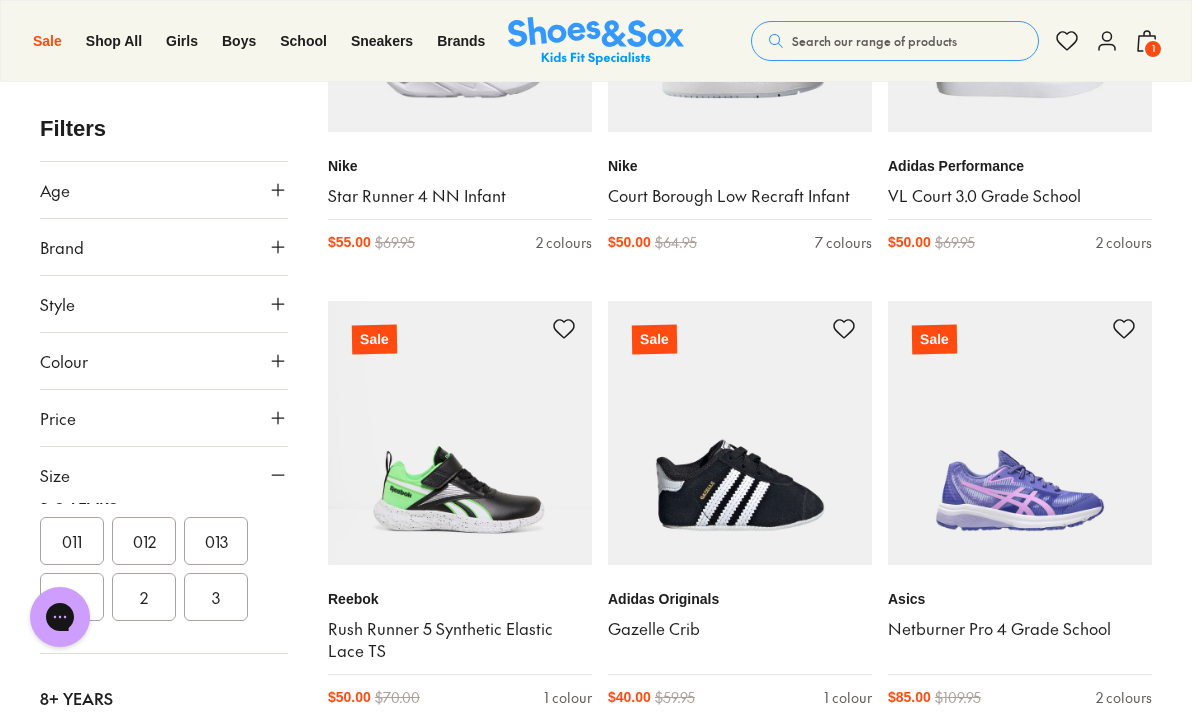 click on "011" at bounding box center [72, 541] 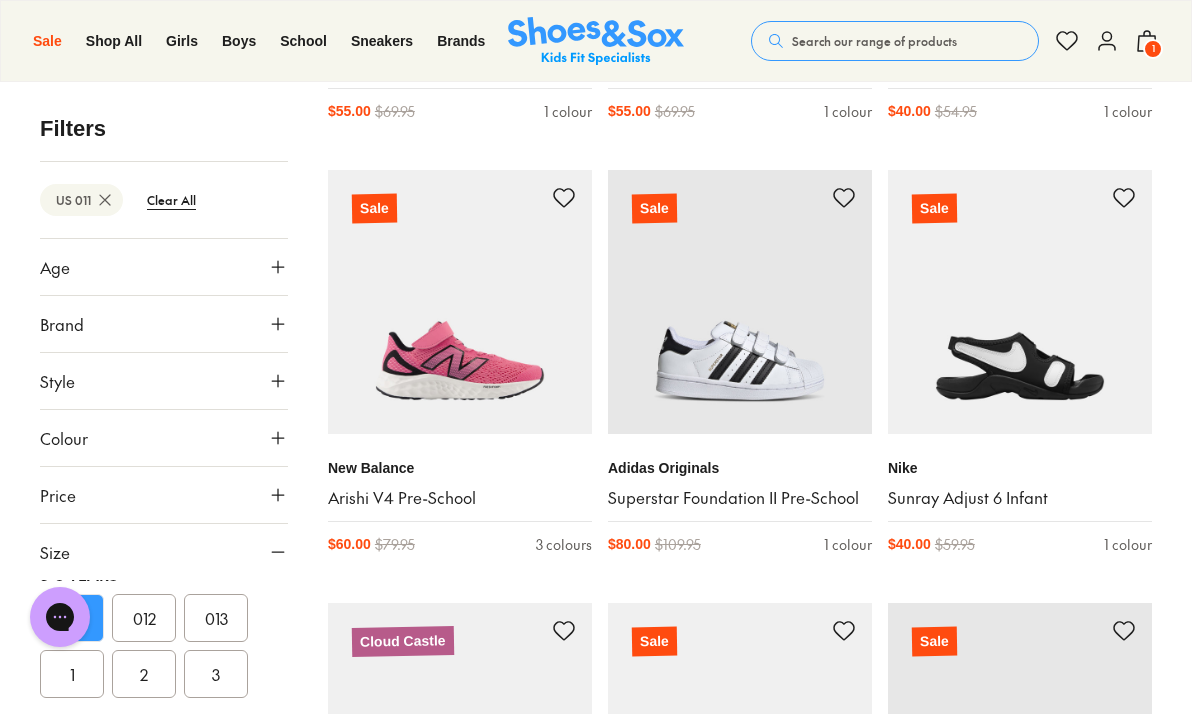 scroll, scrollTop: 1970, scrollLeft: 0, axis: vertical 